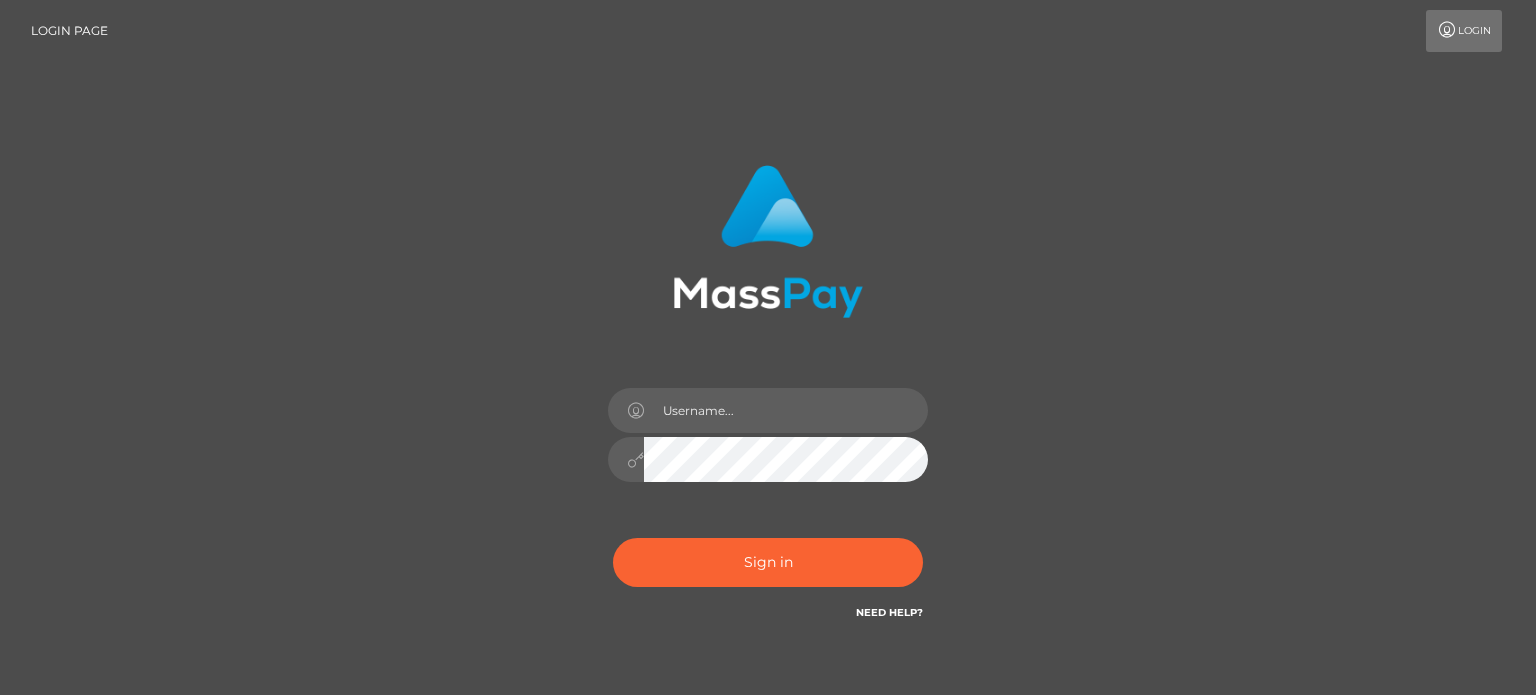scroll, scrollTop: 0, scrollLeft: 0, axis: both 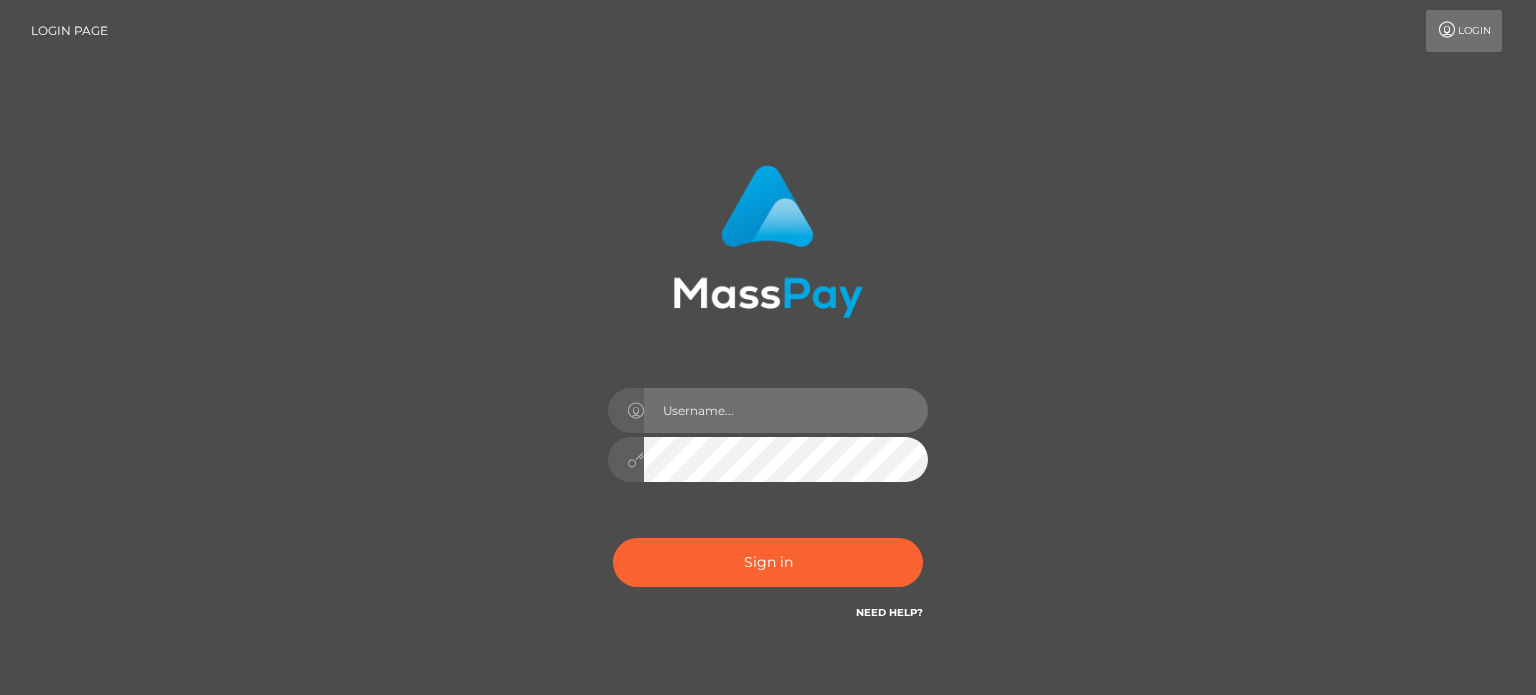 click at bounding box center (786, 410) 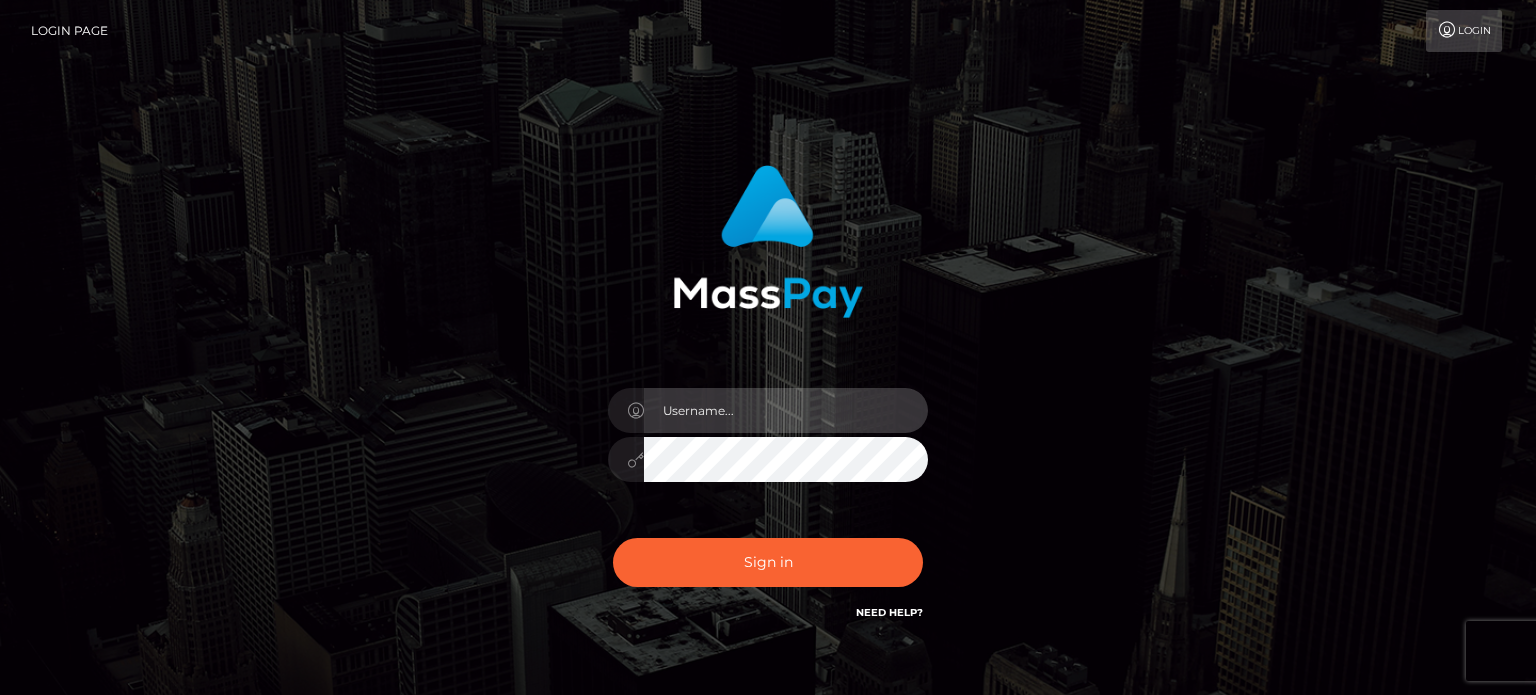 click at bounding box center [786, 410] 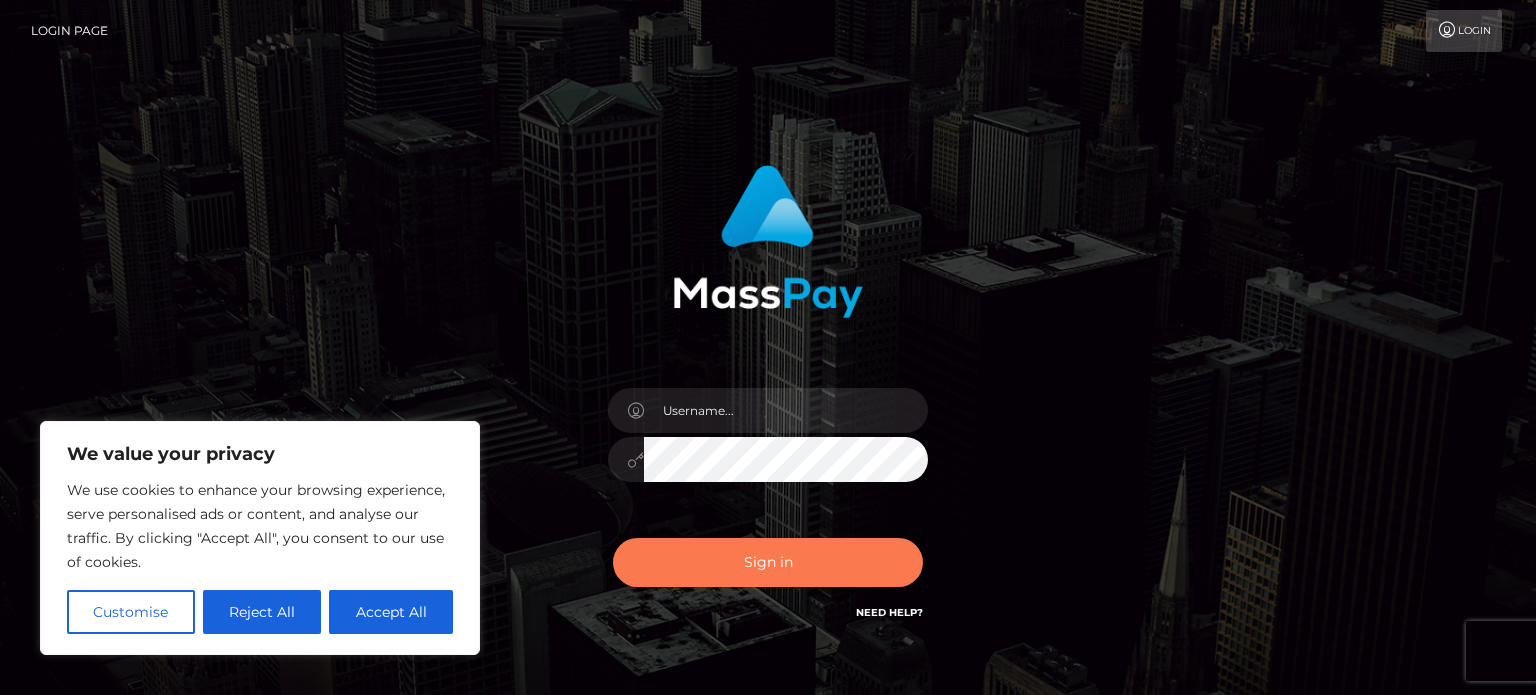 click on "Sign in" at bounding box center [768, 562] 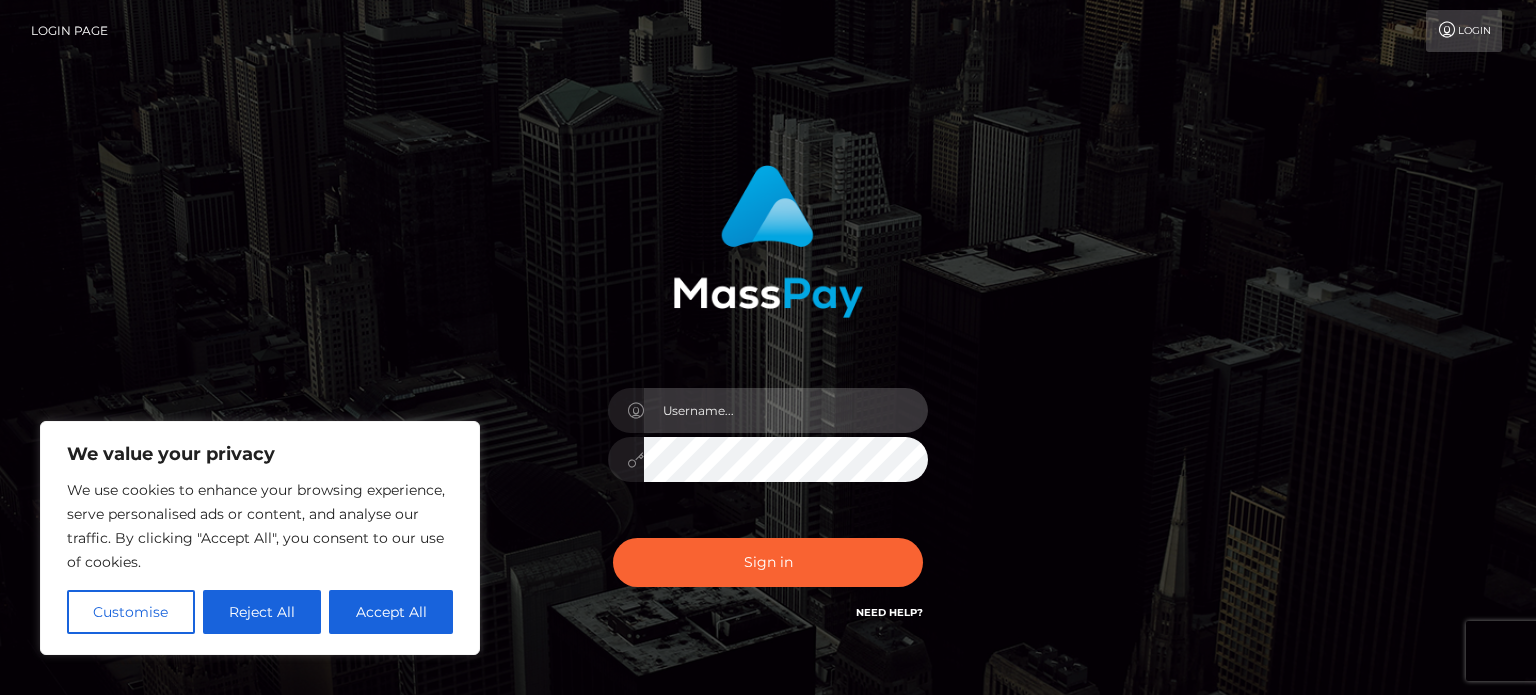 click at bounding box center [786, 410] 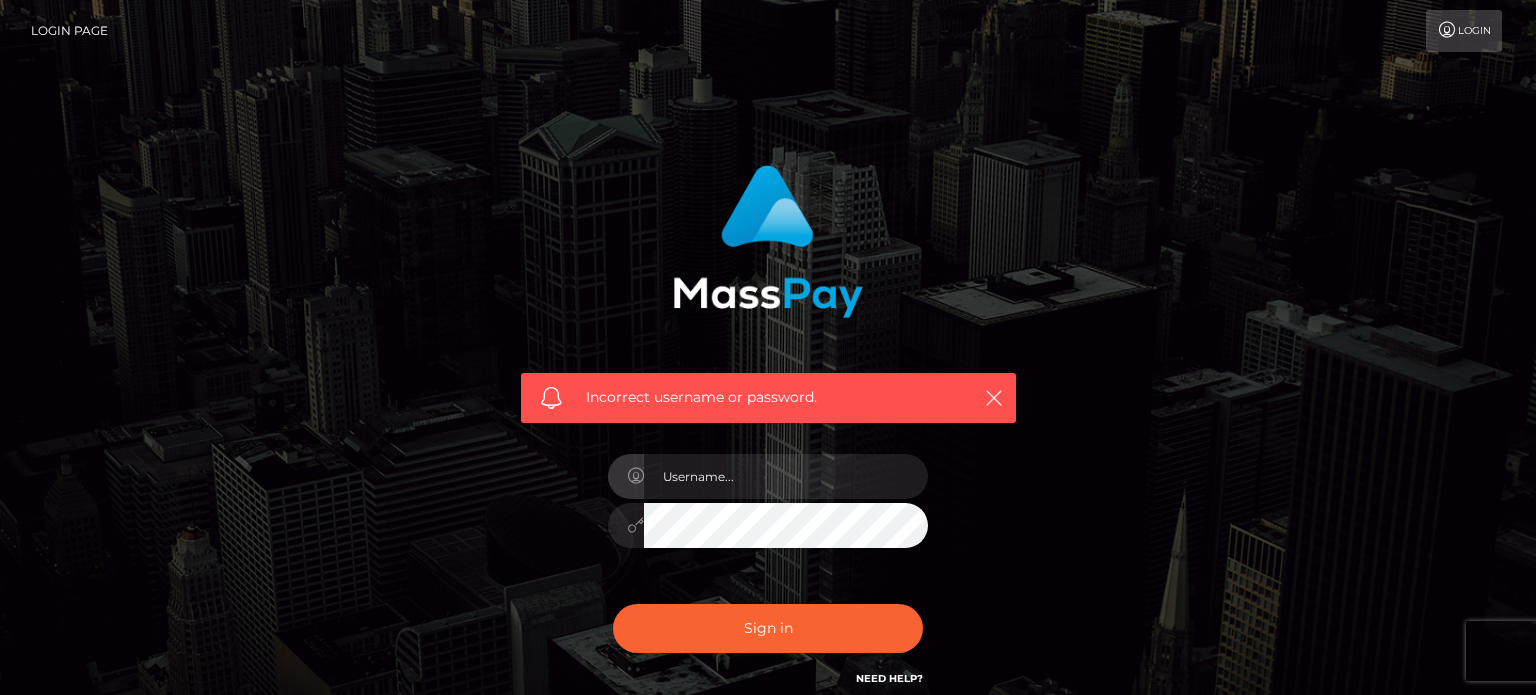click at bounding box center [786, 476] 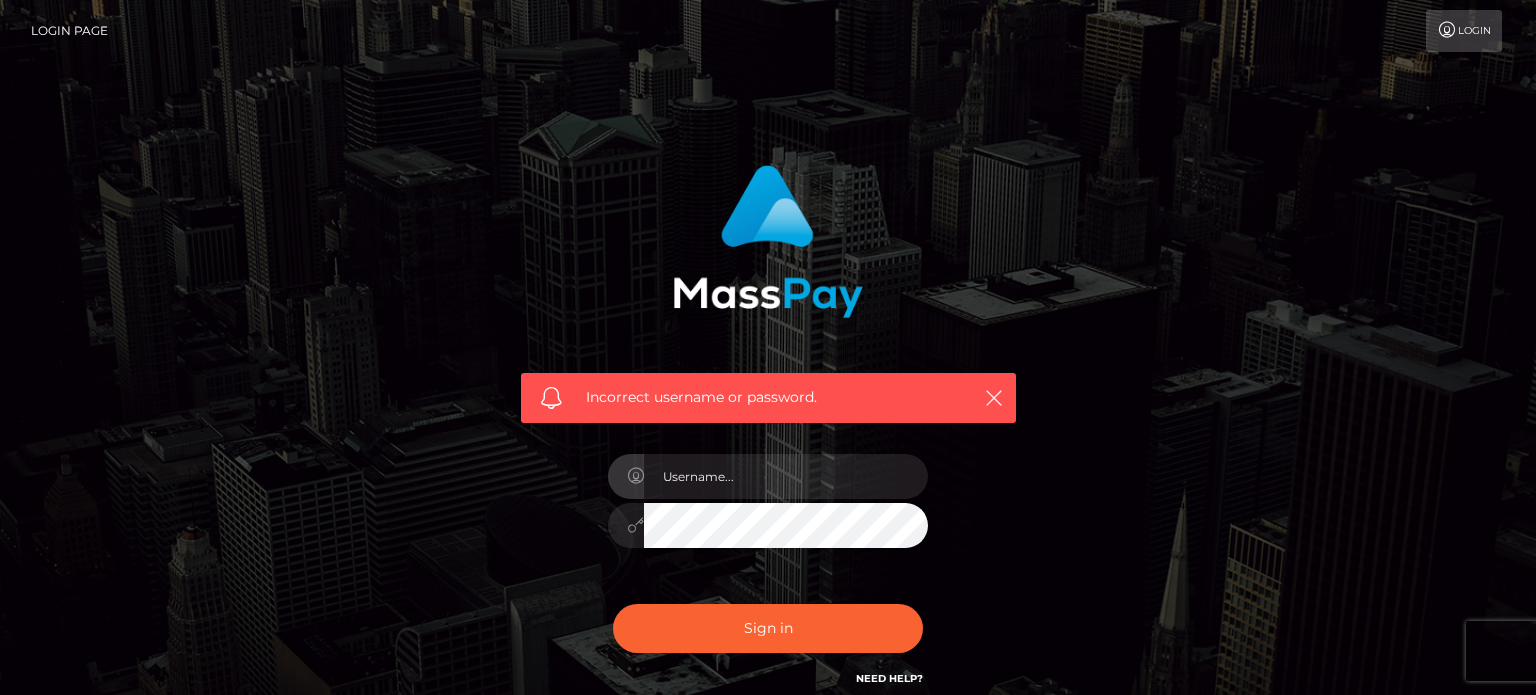 scroll, scrollTop: 0, scrollLeft: 0, axis: both 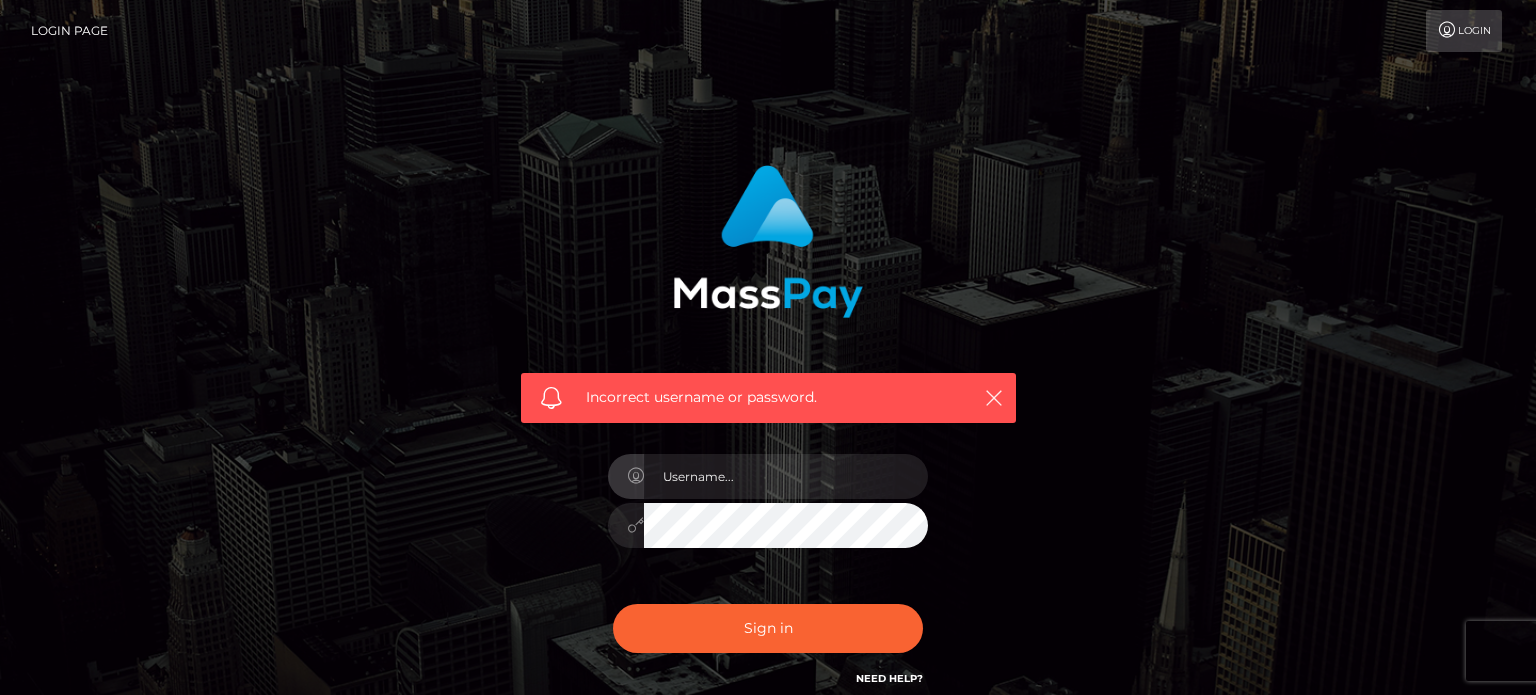 type on "[USERNAME]@[DOMAIN].com" 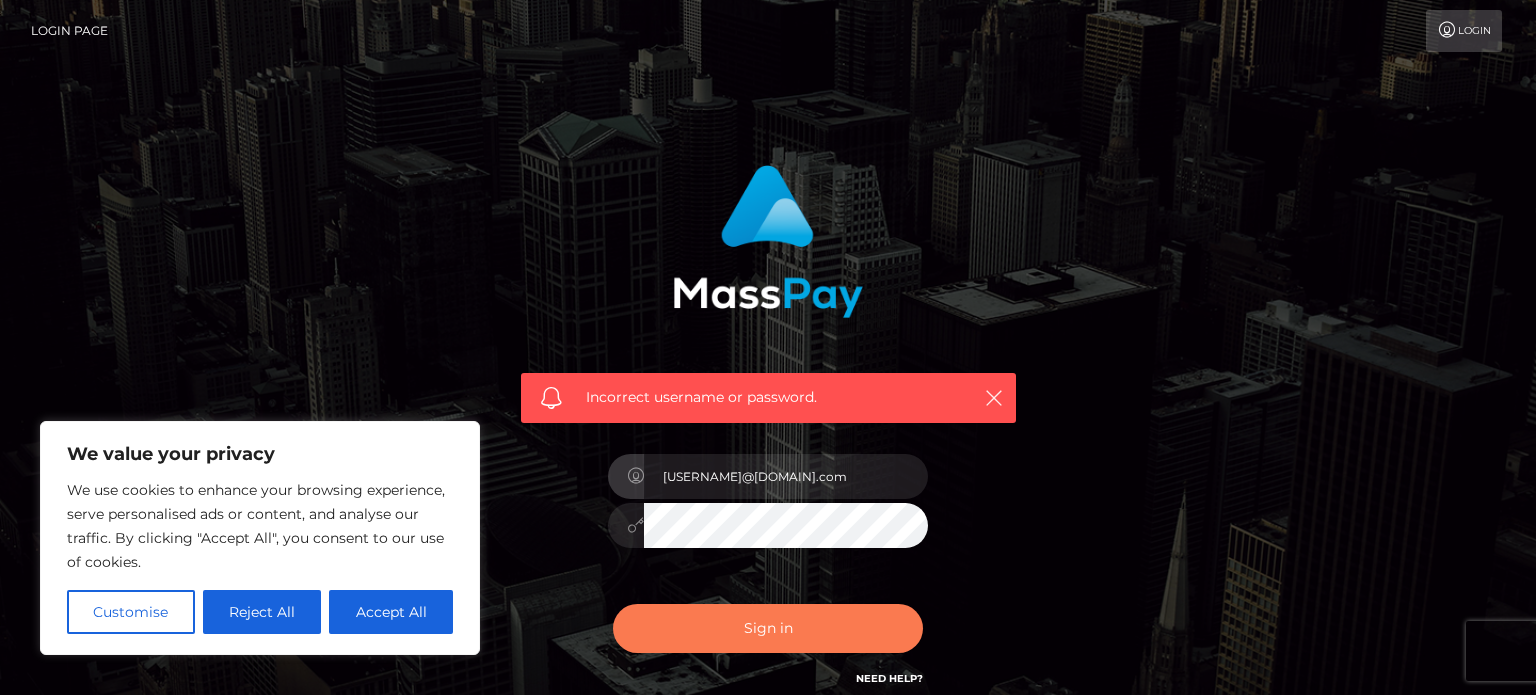 click on "Sign in" at bounding box center [768, 628] 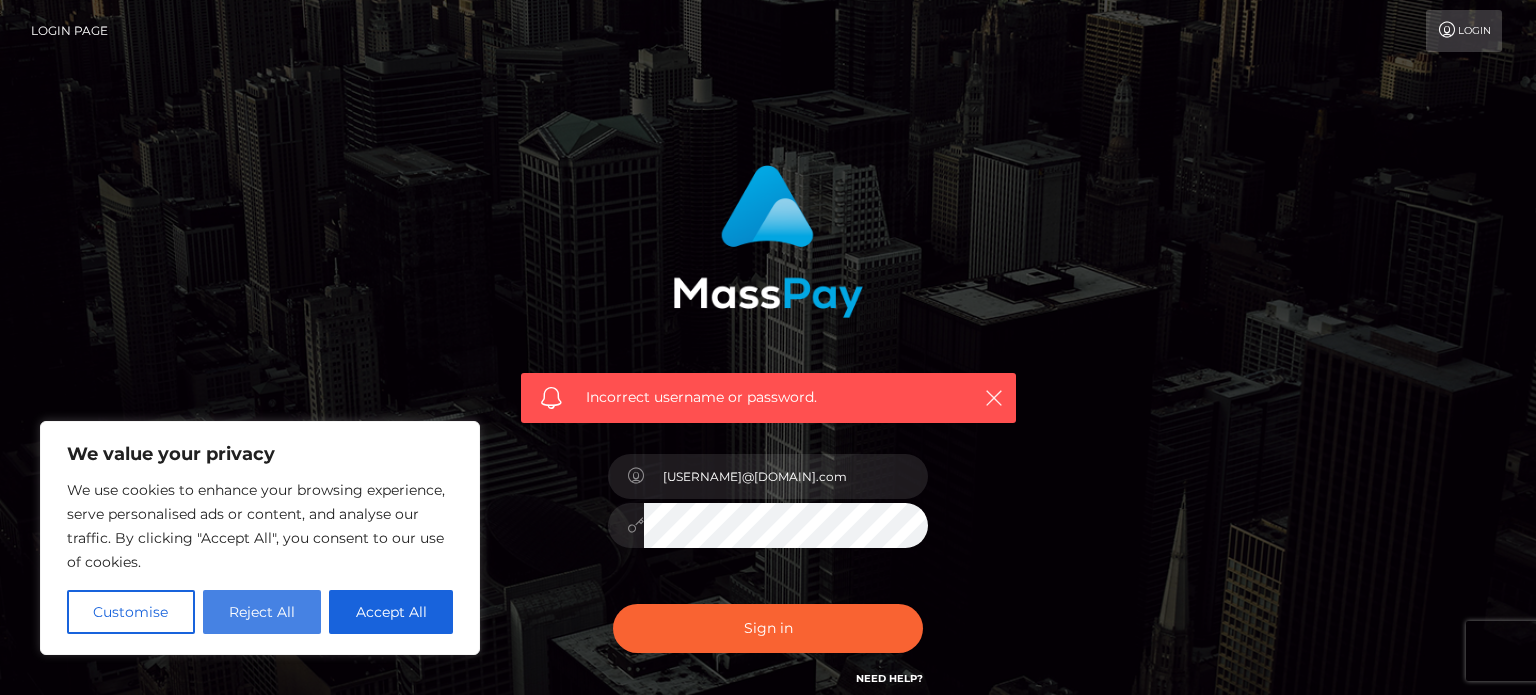 click on "Reject All" at bounding box center [262, 612] 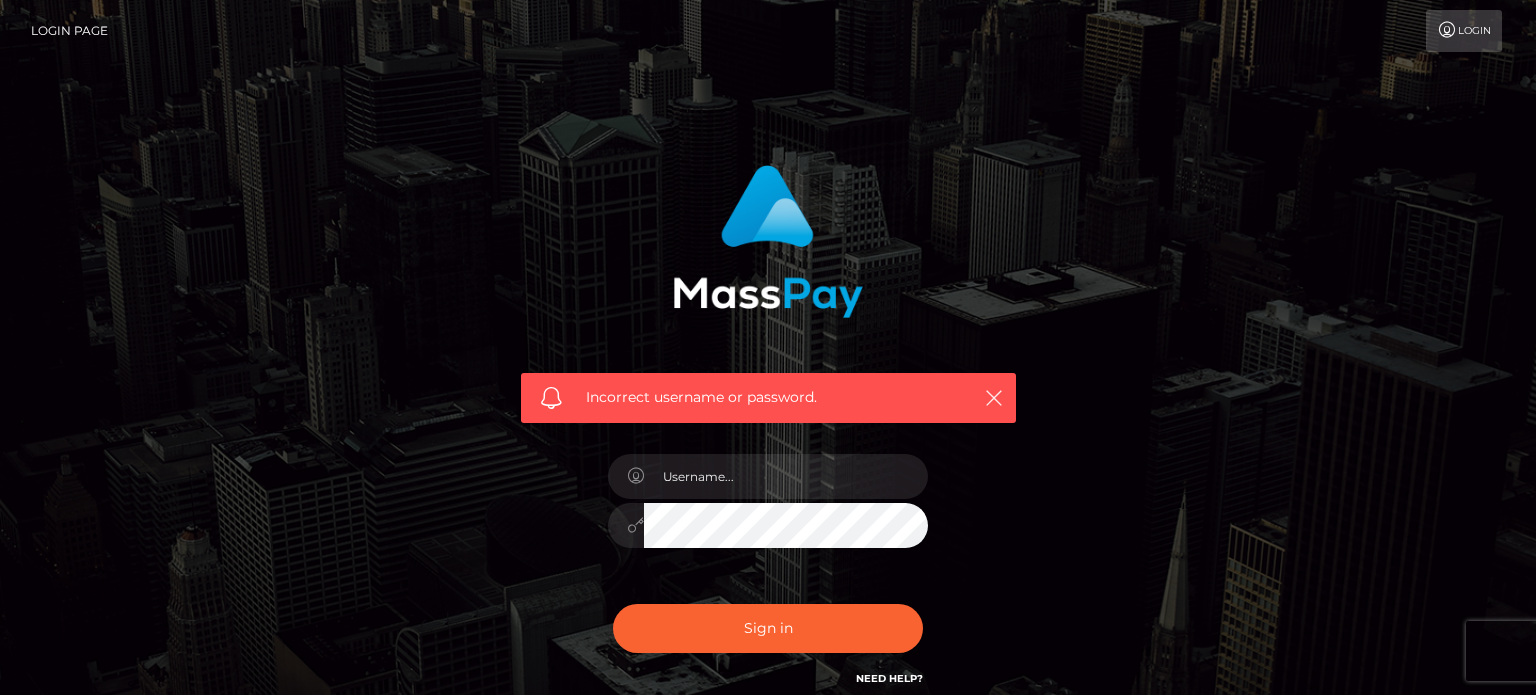 scroll, scrollTop: 0, scrollLeft: 0, axis: both 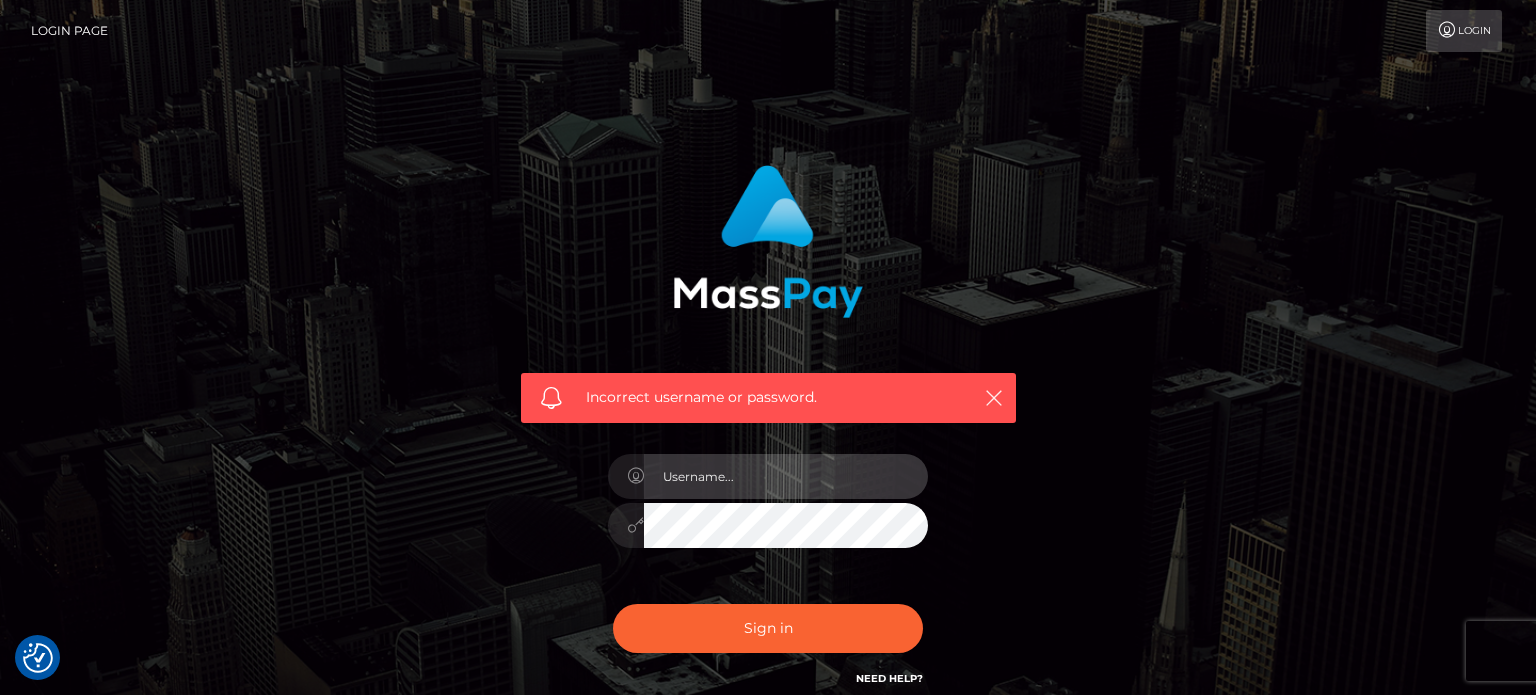 click at bounding box center [786, 476] 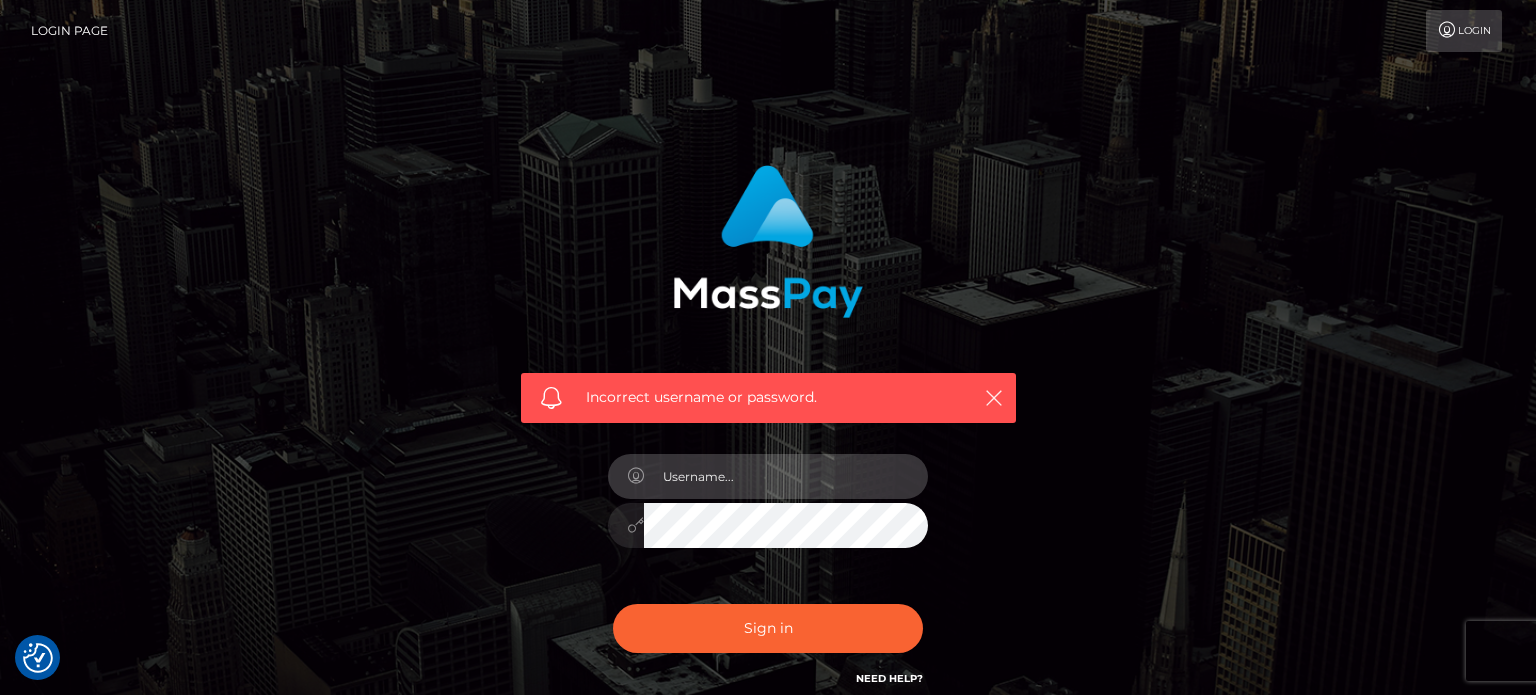 click at bounding box center [786, 476] 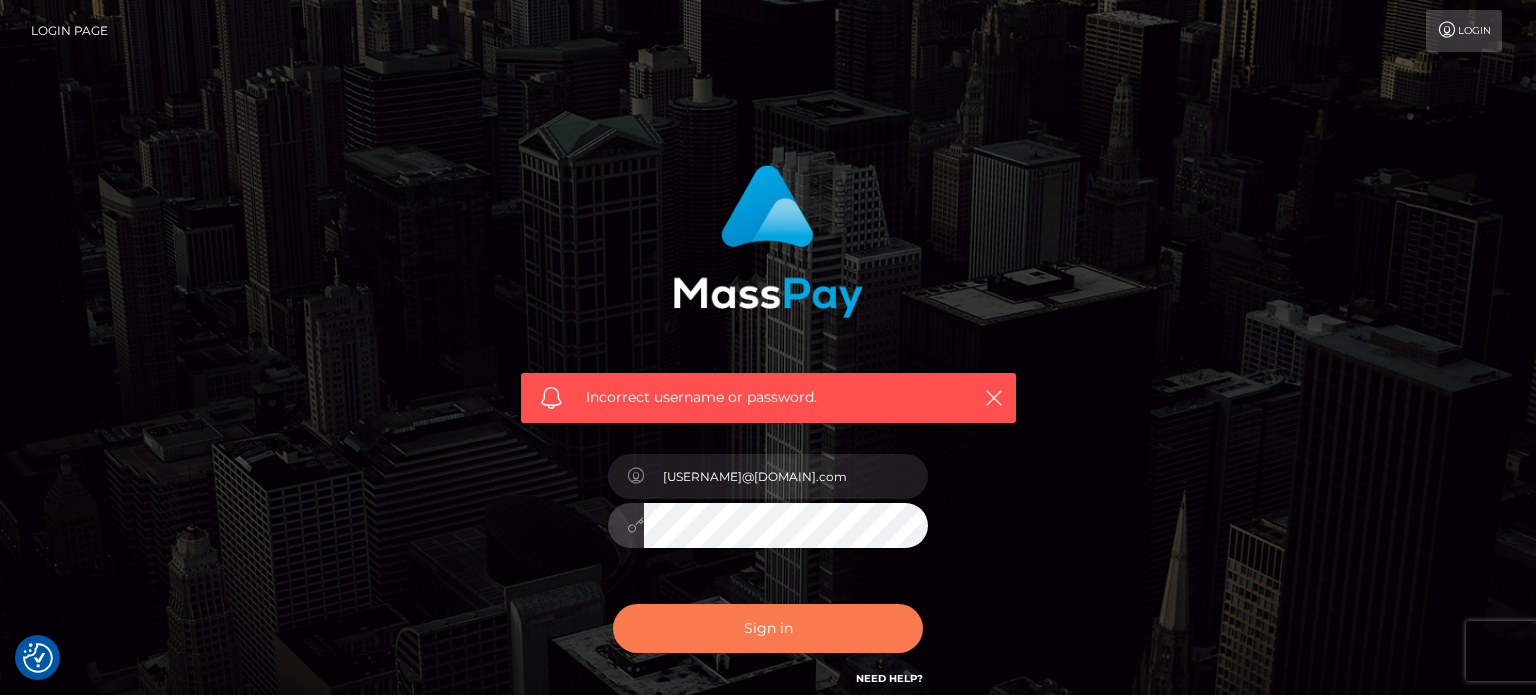 click on "Sign in" at bounding box center (768, 628) 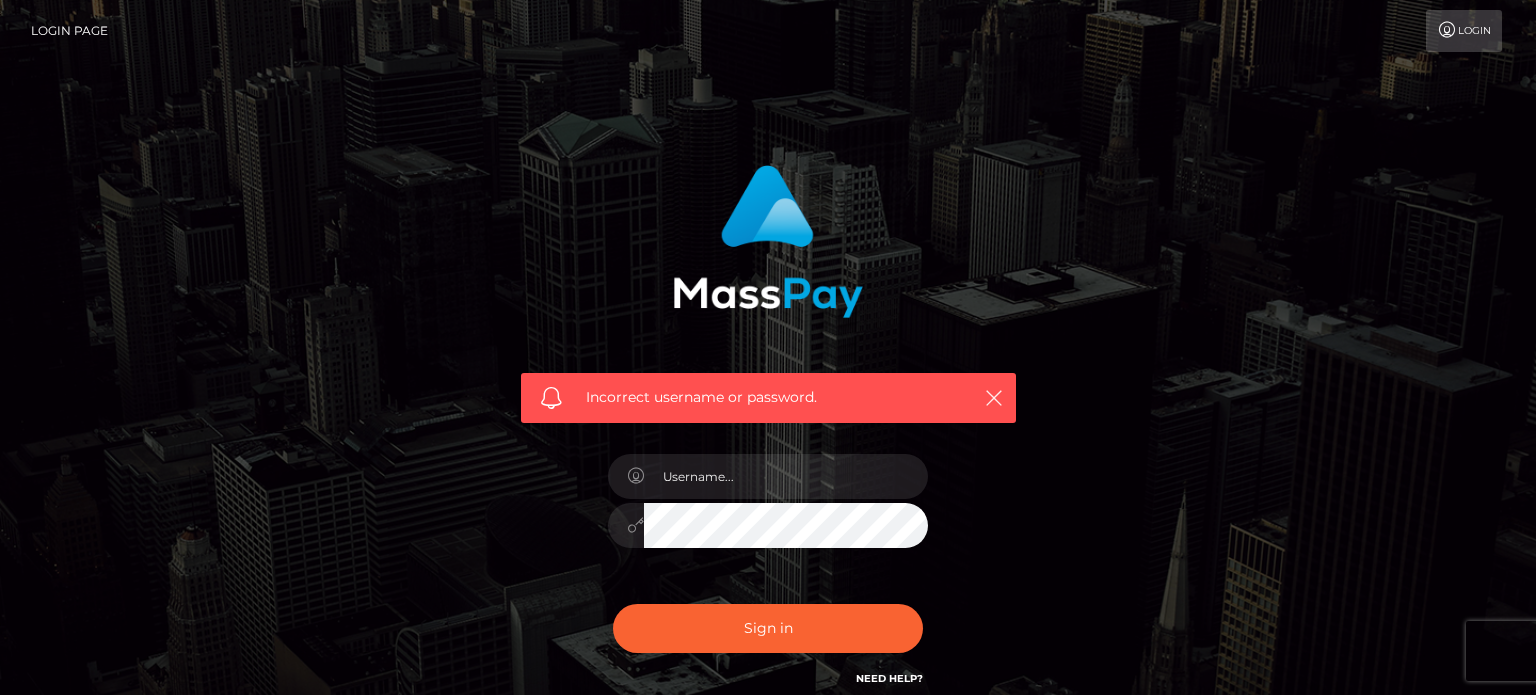 scroll, scrollTop: 0, scrollLeft: 0, axis: both 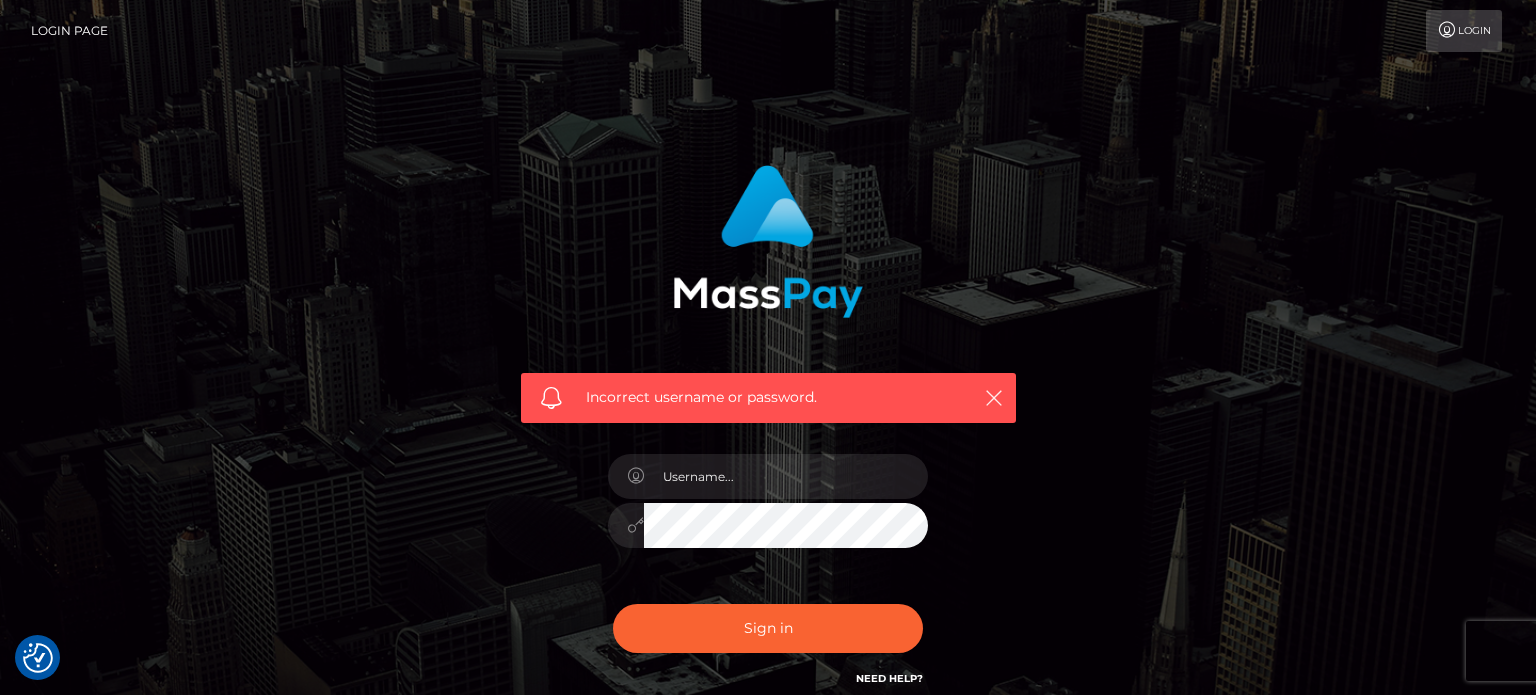 click at bounding box center (1447, 30) 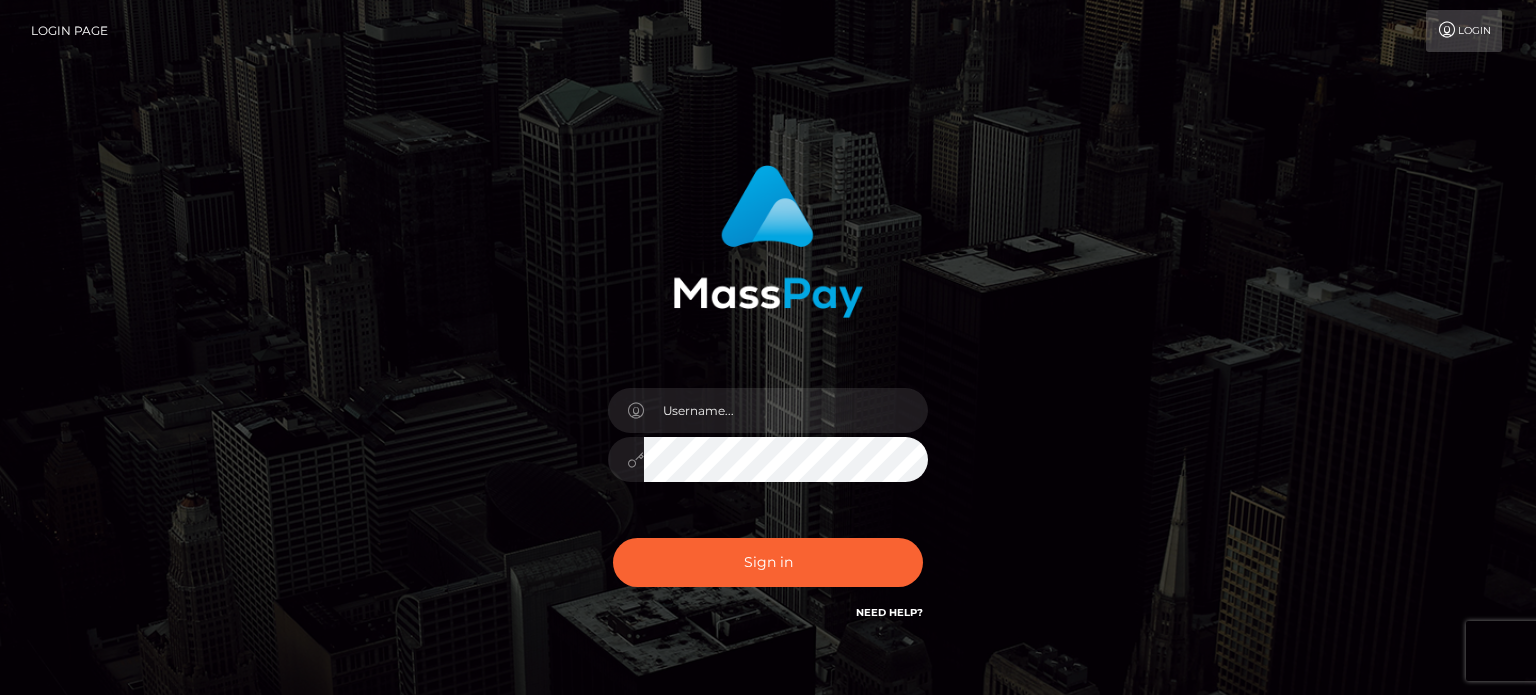 scroll, scrollTop: 0, scrollLeft: 0, axis: both 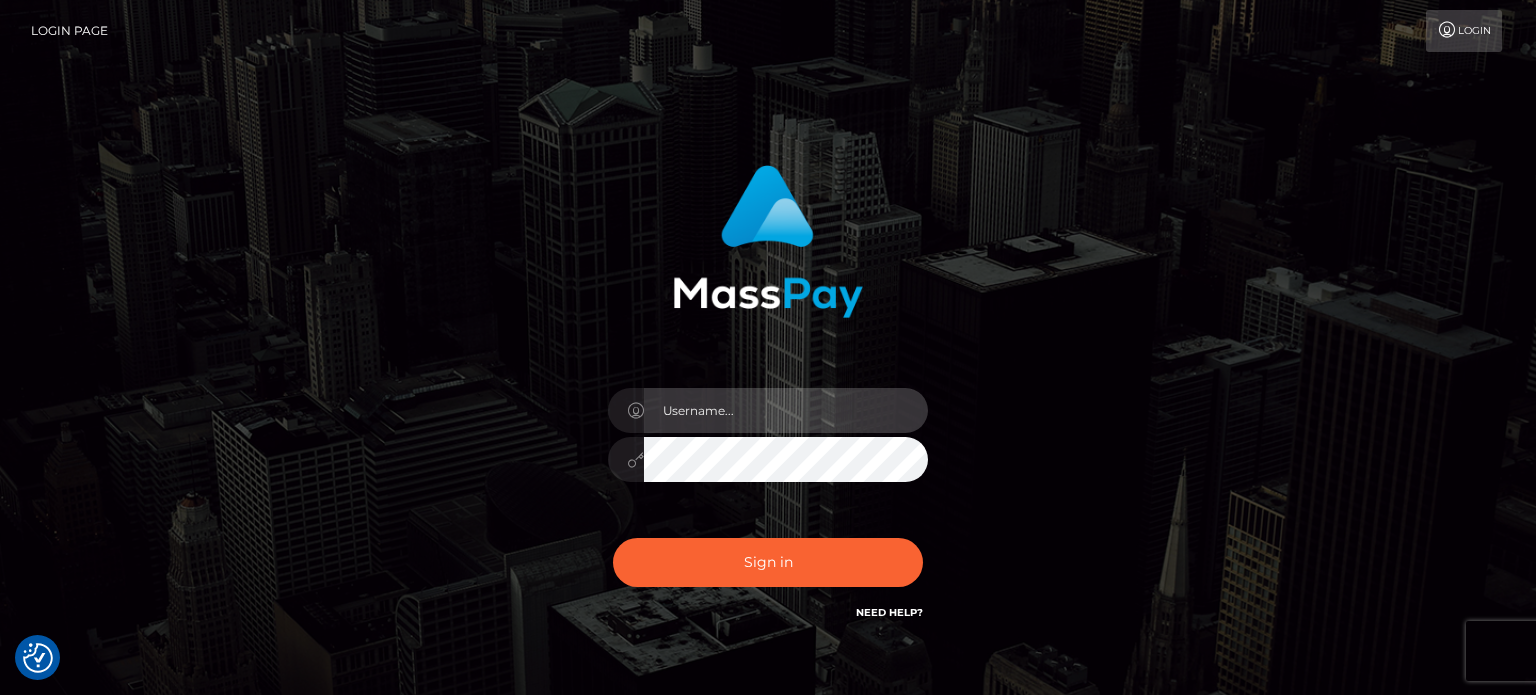 click at bounding box center (786, 410) 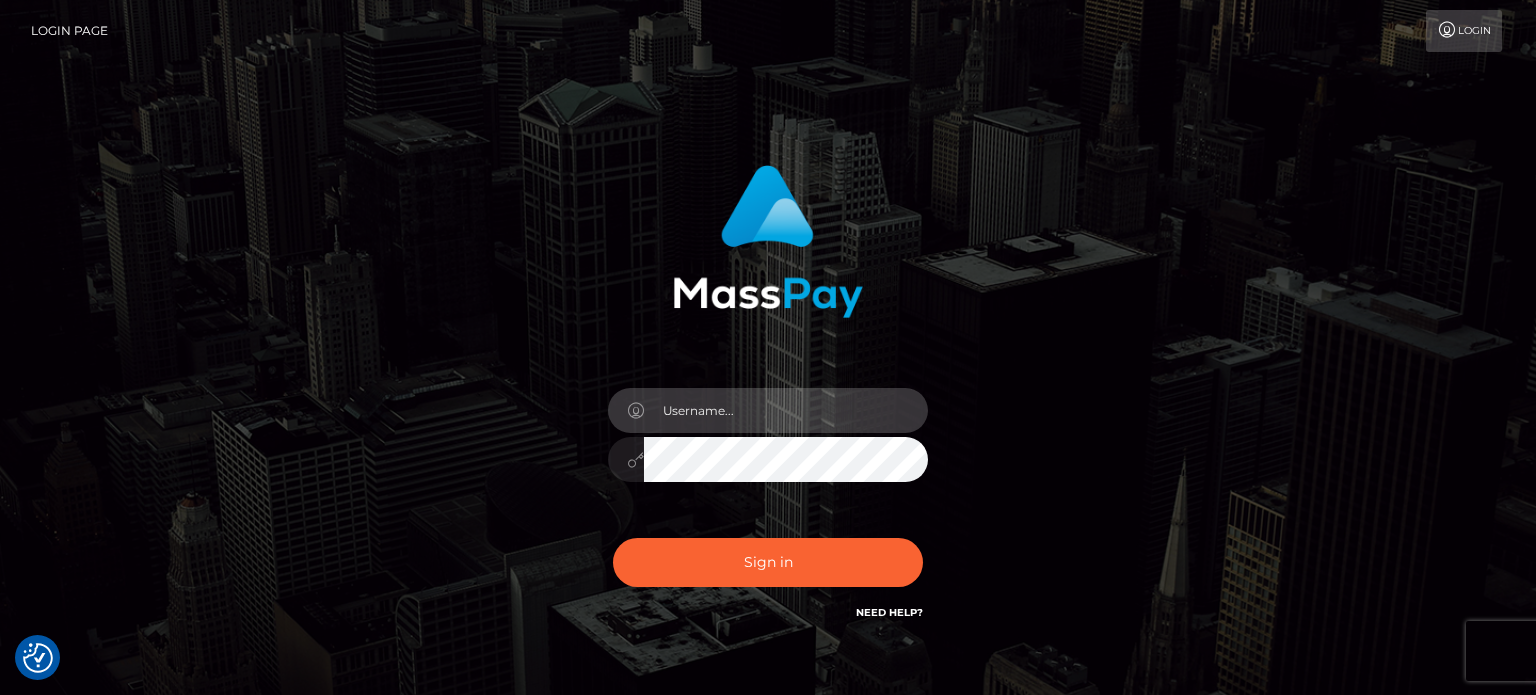click at bounding box center (786, 410) 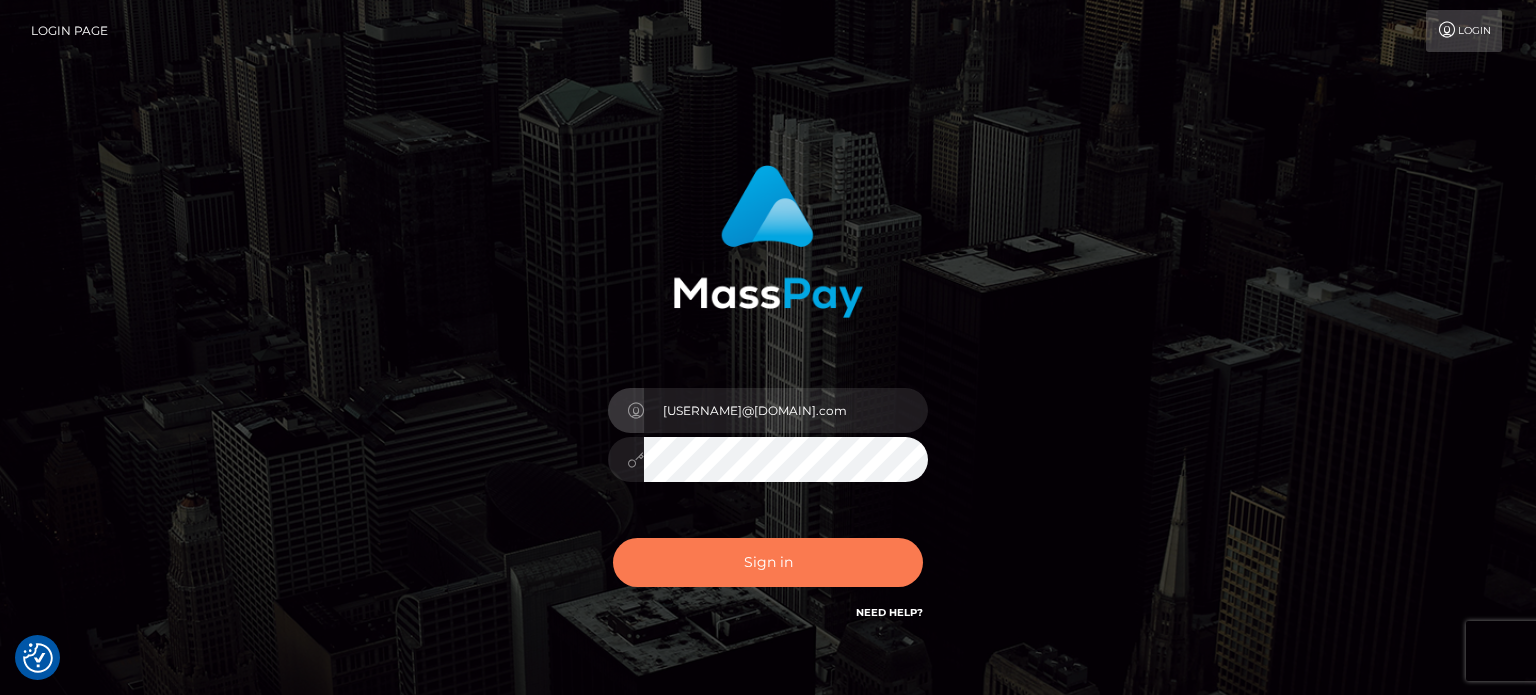 click on "Sign in" at bounding box center (768, 562) 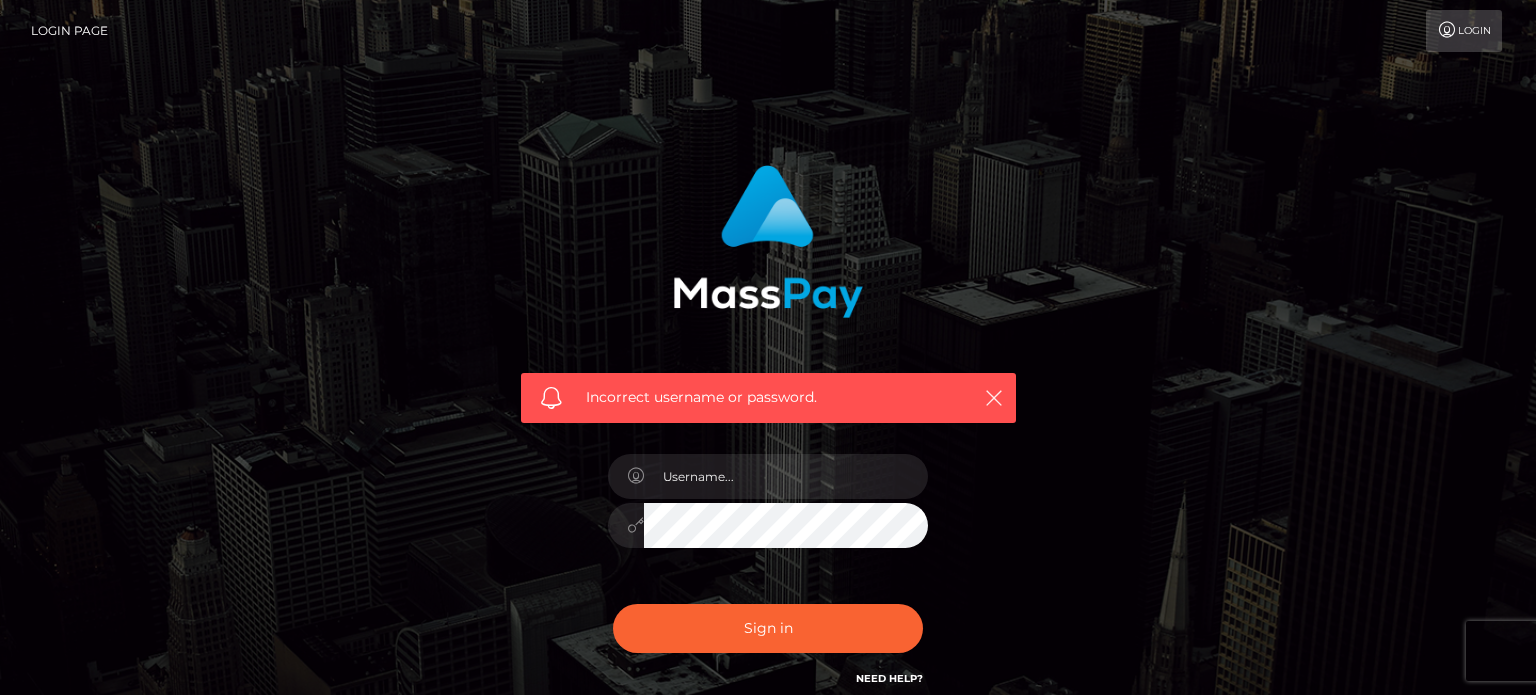 scroll, scrollTop: 0, scrollLeft: 0, axis: both 